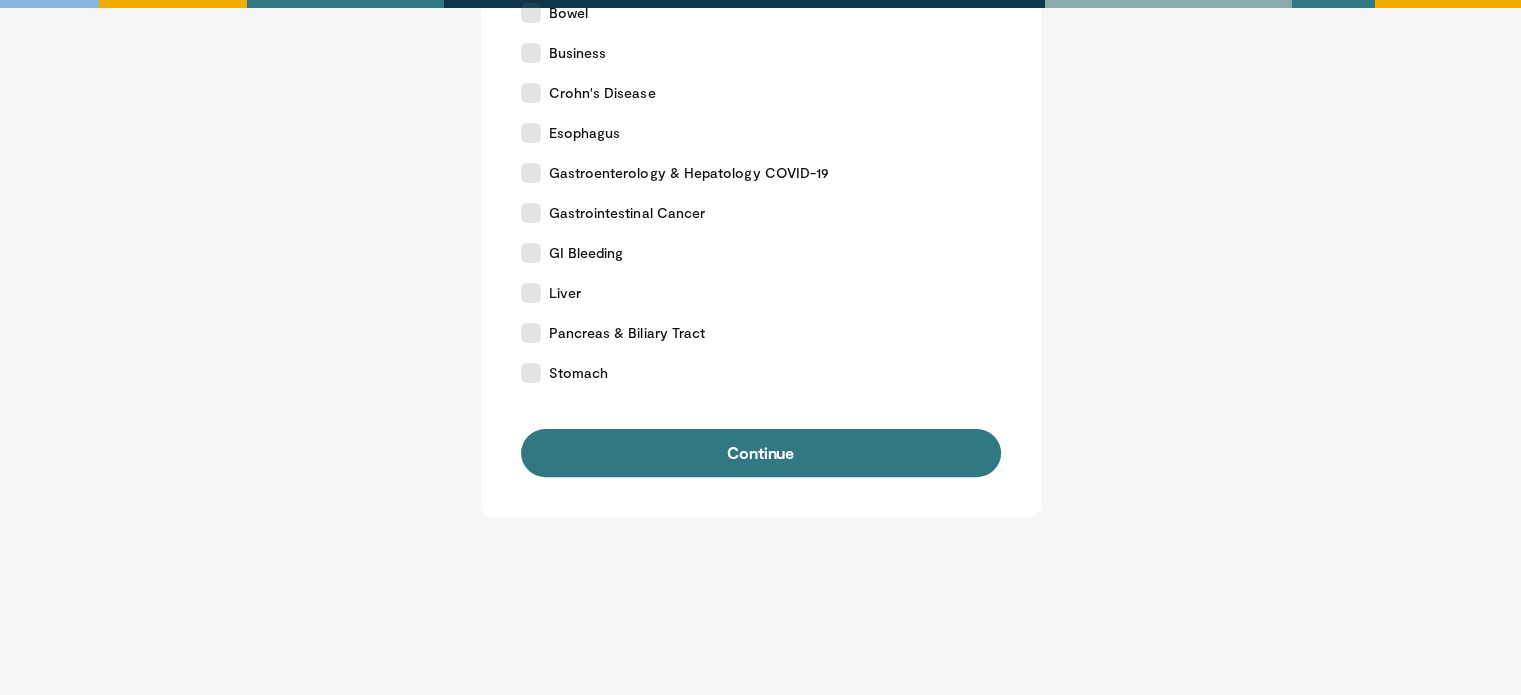 scroll, scrollTop: 498, scrollLeft: 0, axis: vertical 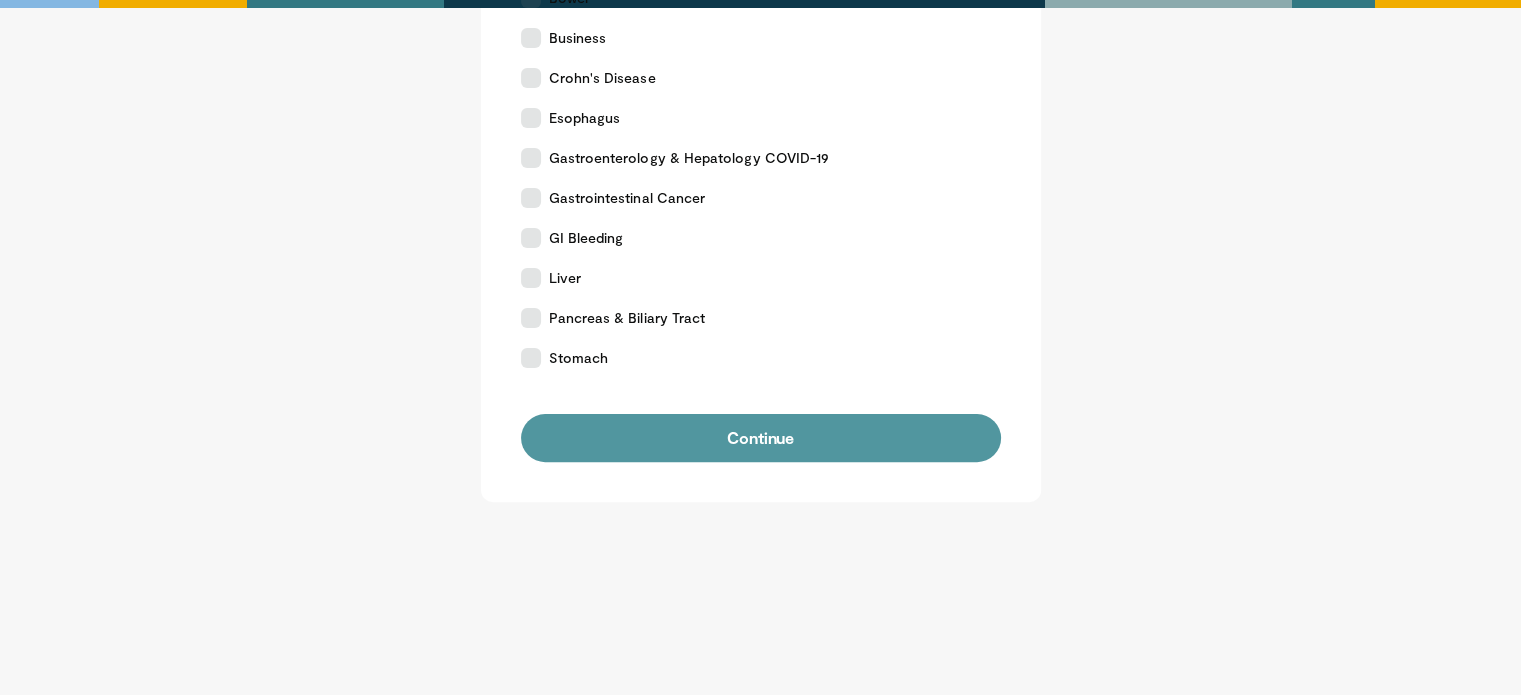 click on "Continue" at bounding box center (761, 438) 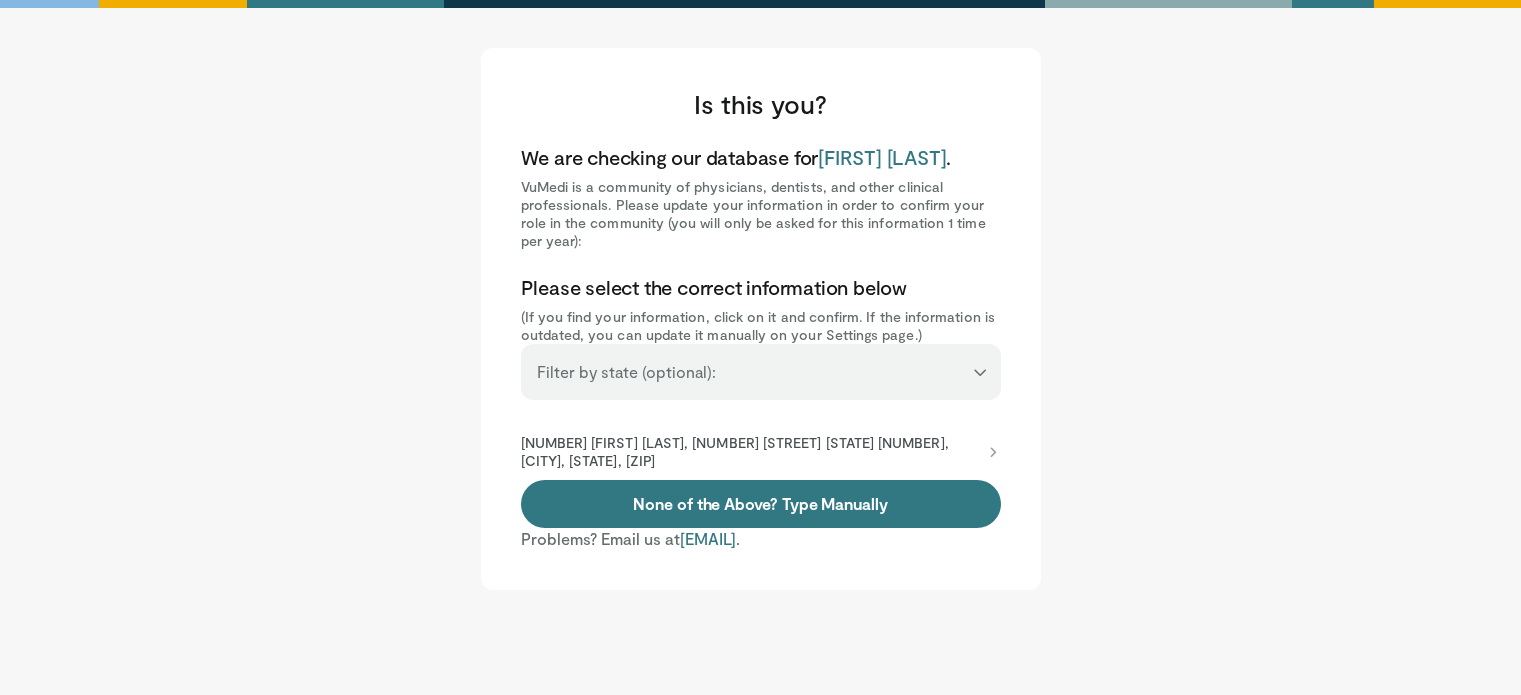 scroll, scrollTop: 0, scrollLeft: 0, axis: both 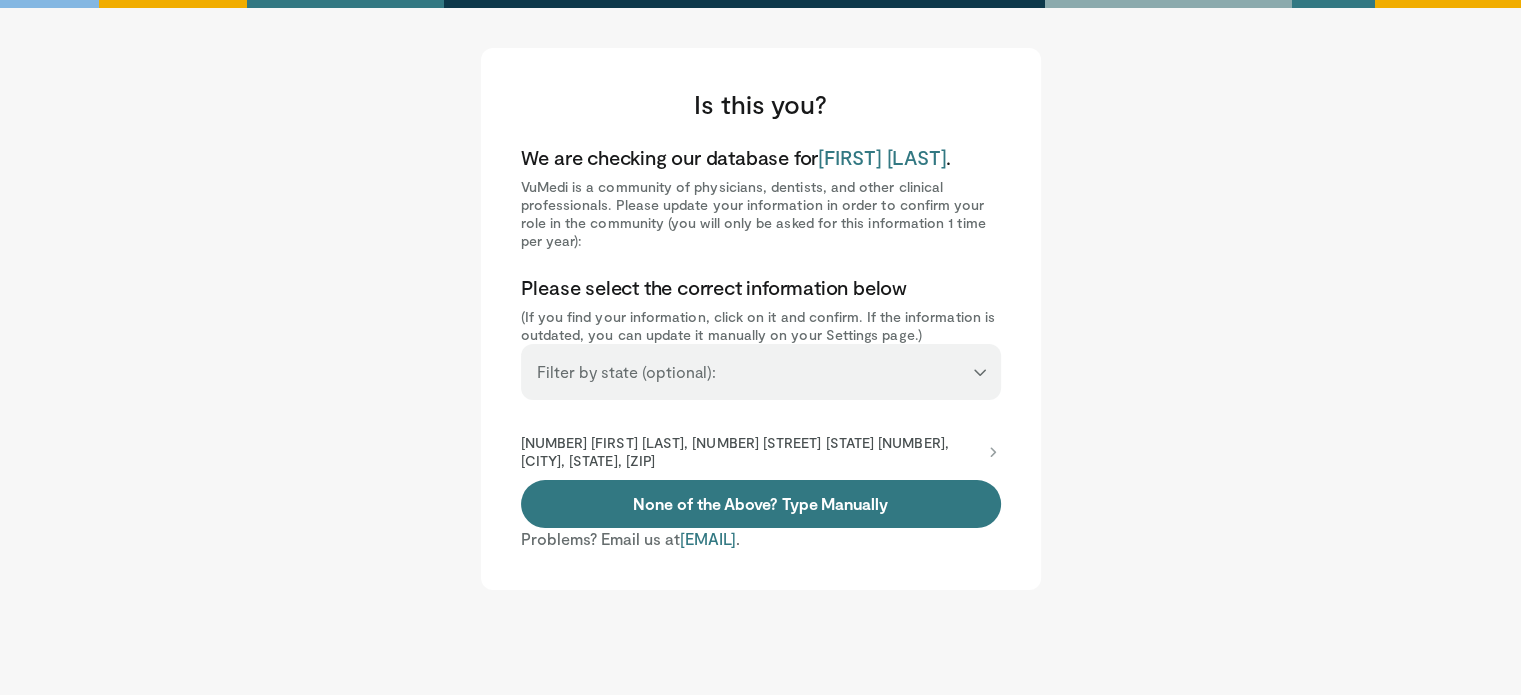 click on "**********" at bounding box center (761, 363) 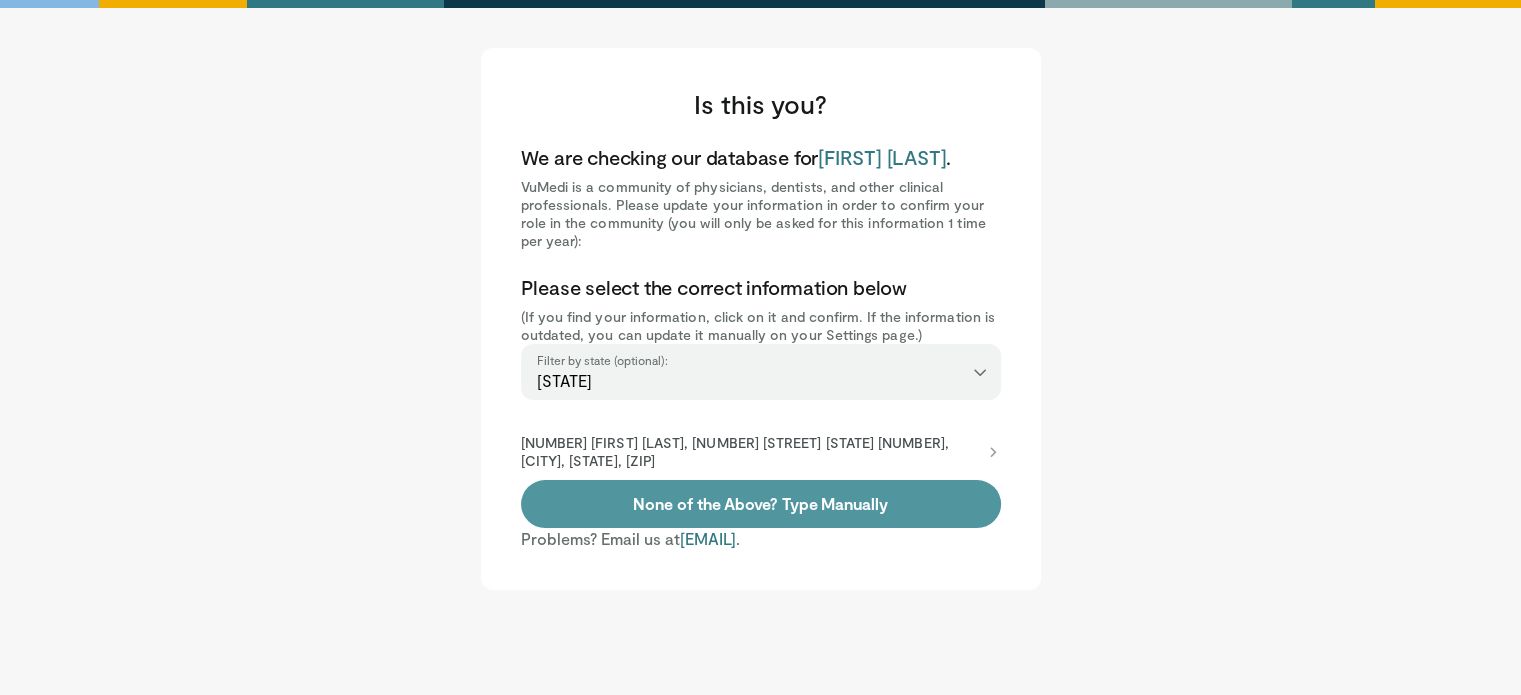 click on "None of the Above? Type Manually" at bounding box center (761, 504) 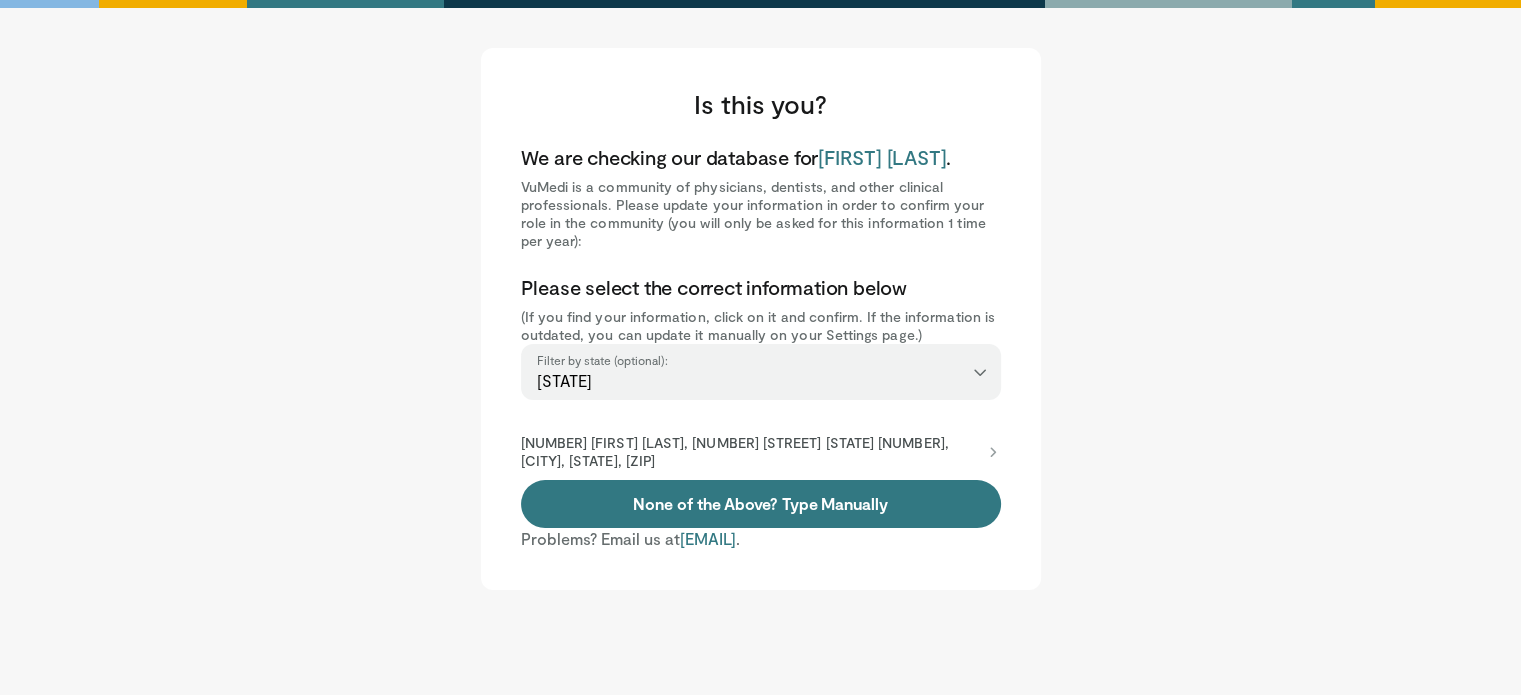 click on "1154958692 Peter Senada, 580 W 8th St Fl 15, Jacksonville,  FL, 32209-6533" at bounding box center [751, 452] 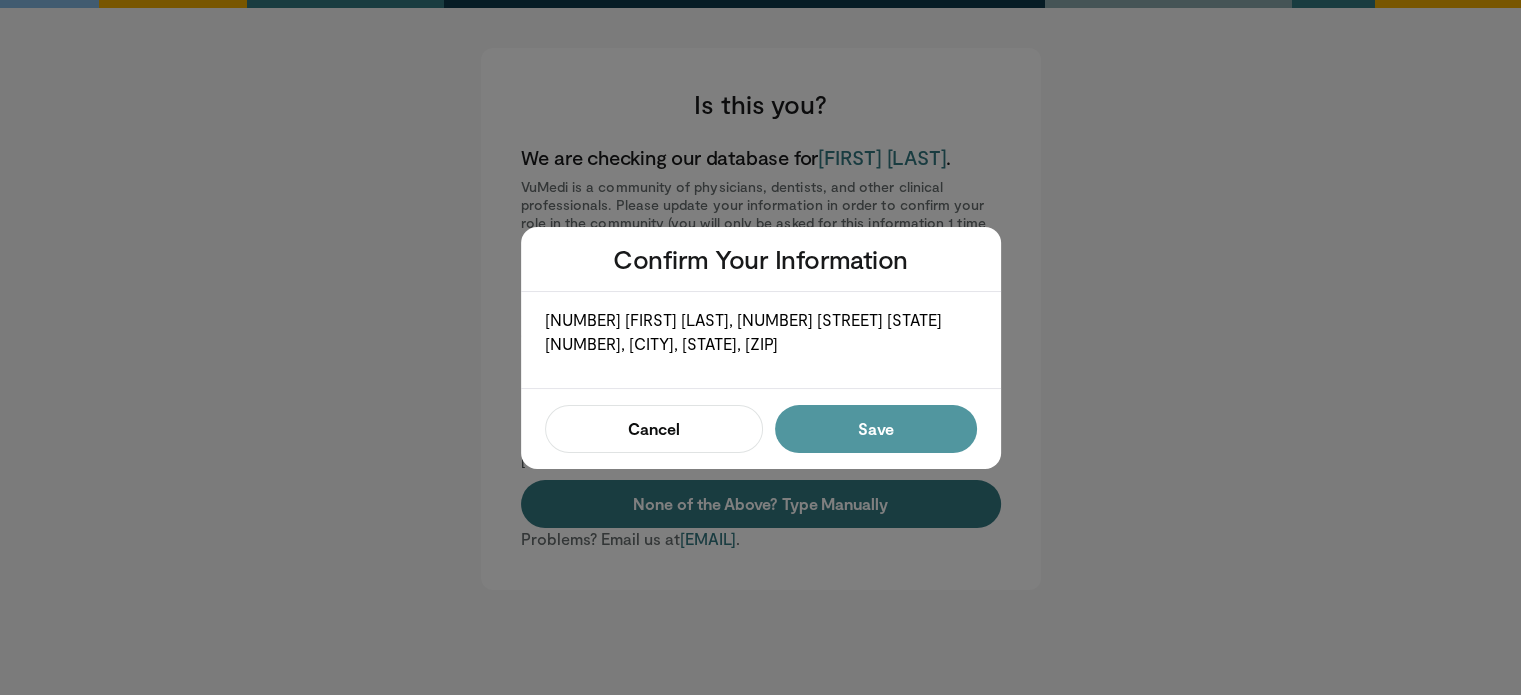click on "Save" at bounding box center (875, 429) 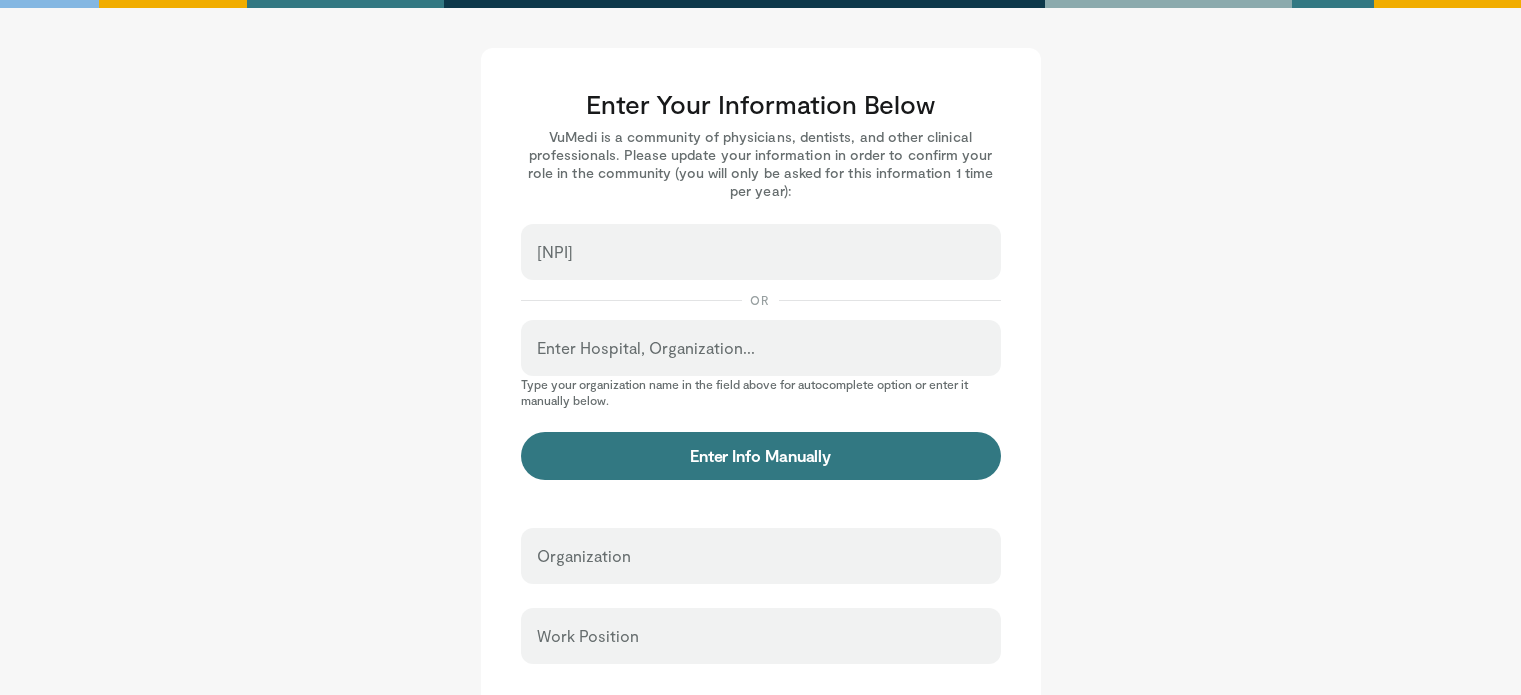 scroll, scrollTop: 0, scrollLeft: 0, axis: both 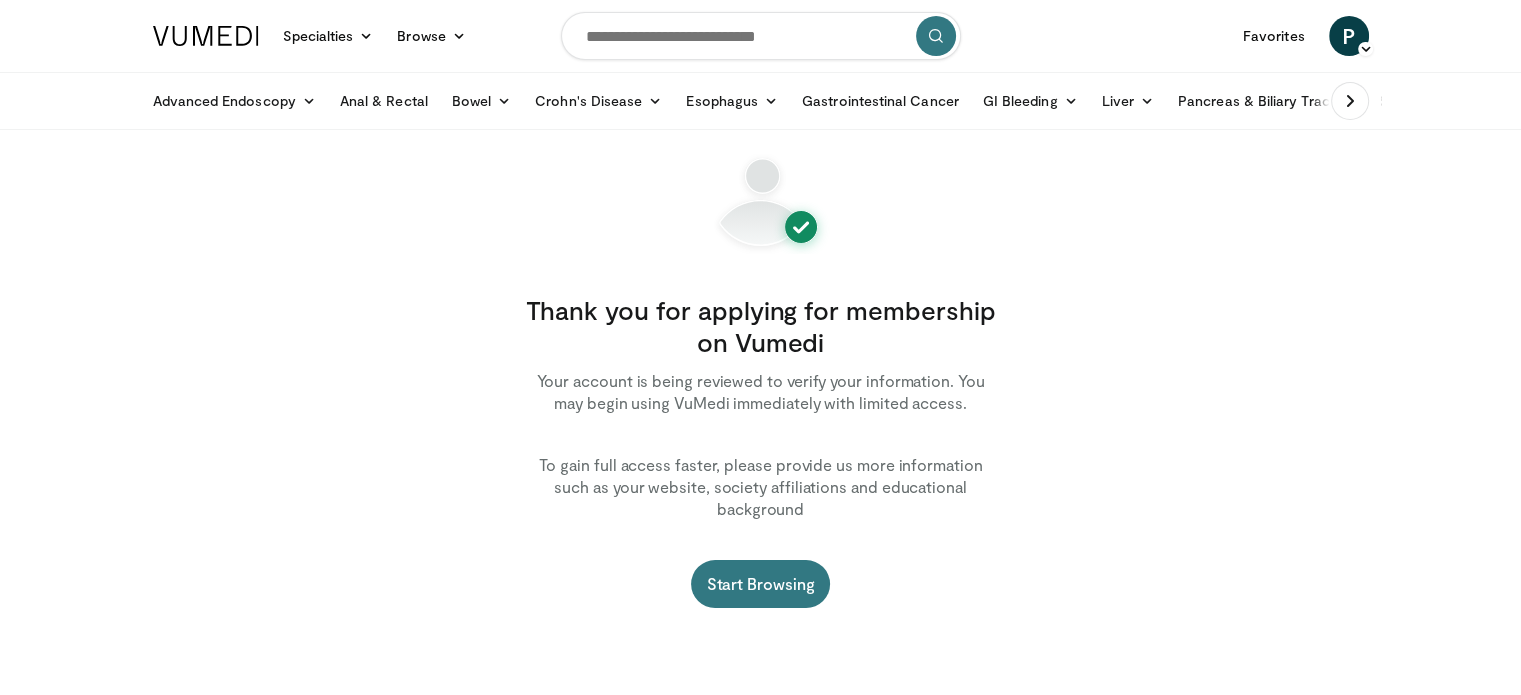 click at bounding box center (206, 36) 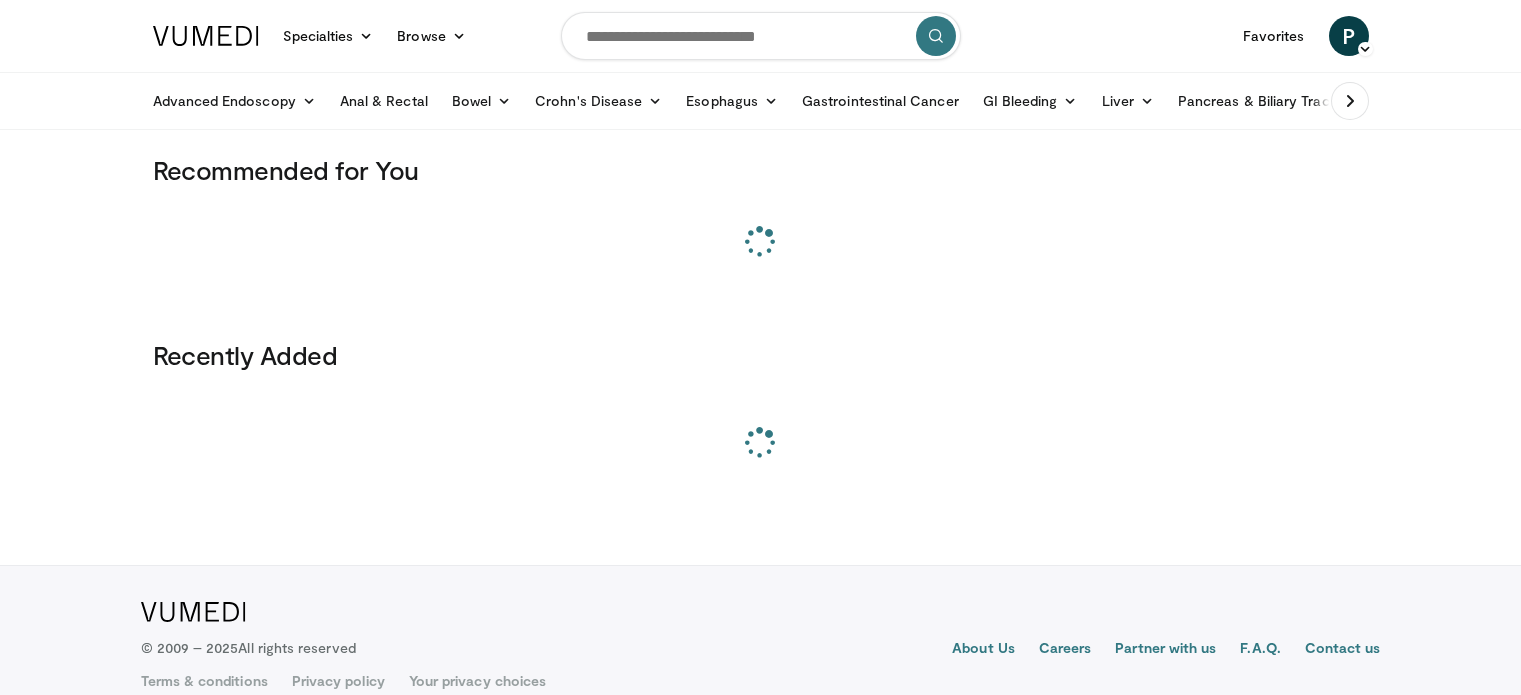 scroll, scrollTop: 0, scrollLeft: 0, axis: both 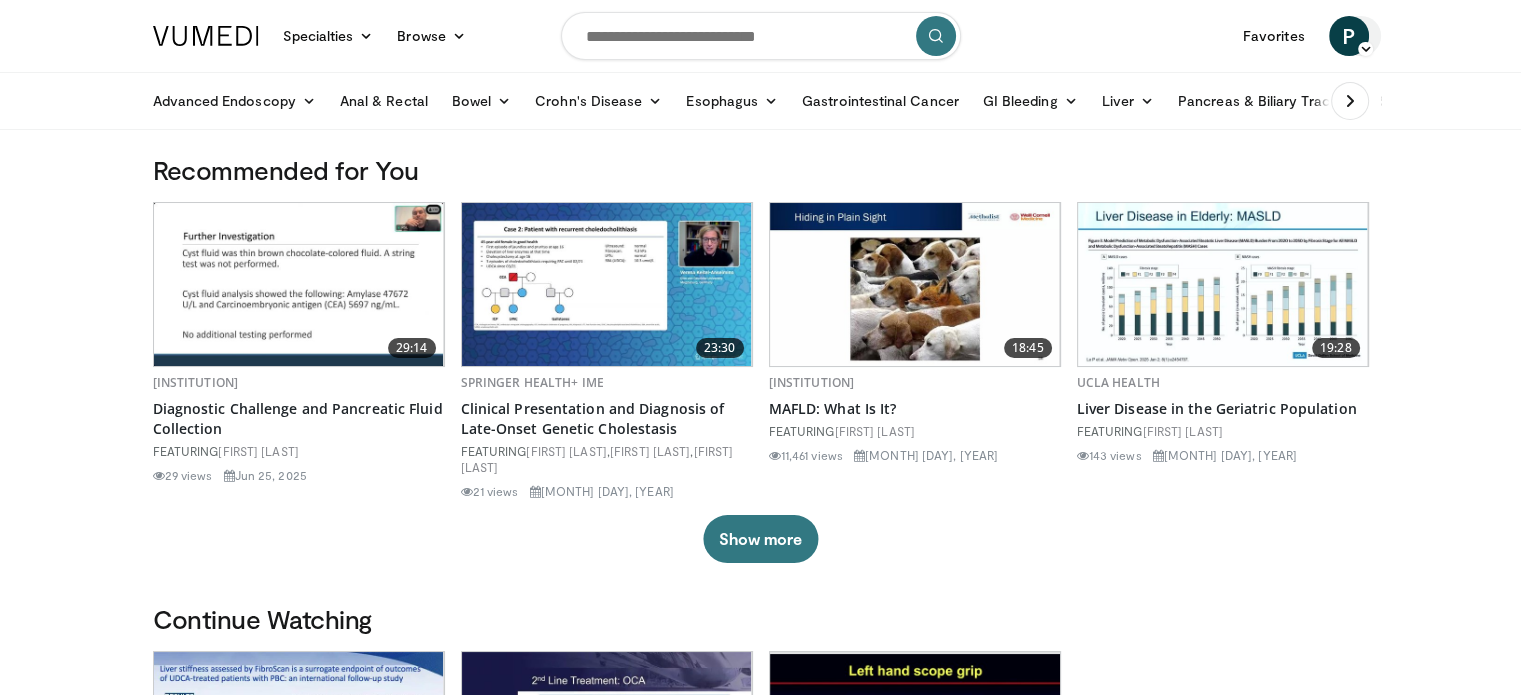click on "P" at bounding box center (1349, 36) 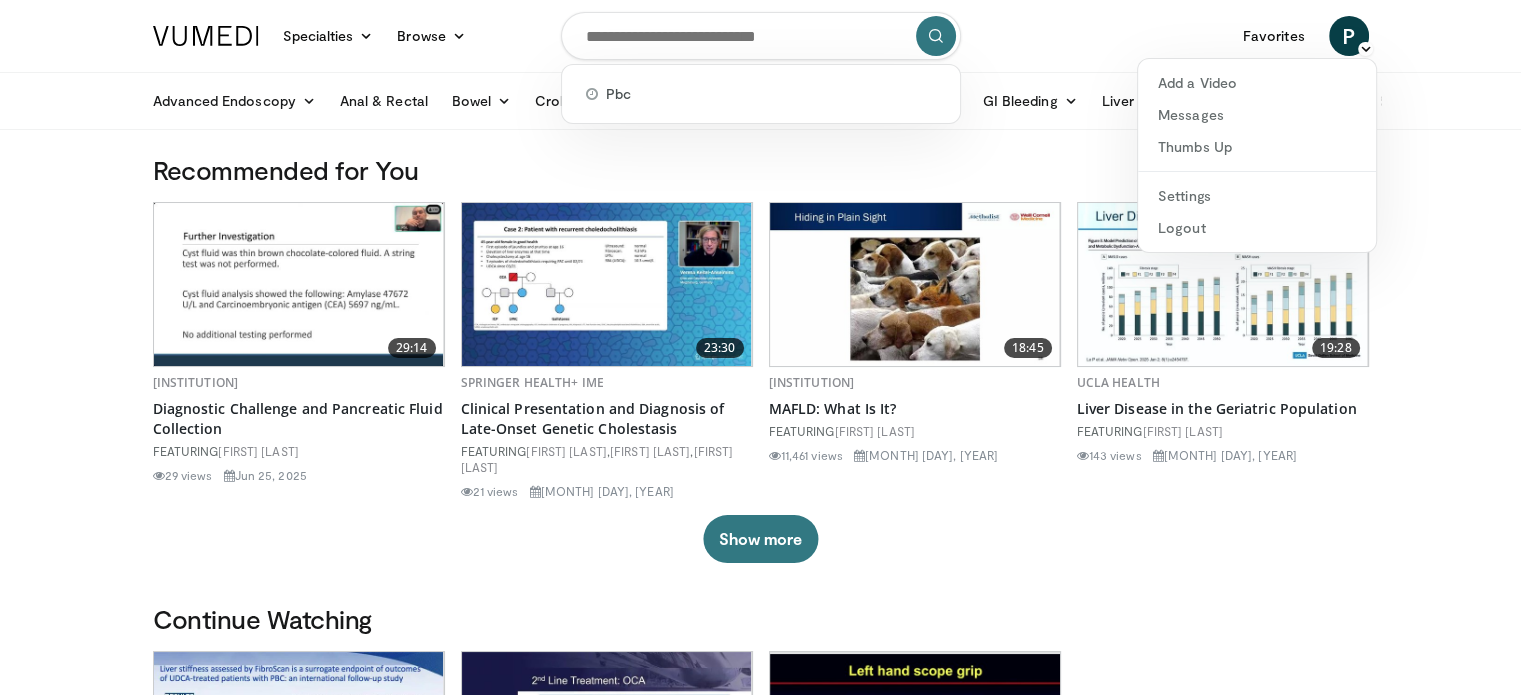 click at bounding box center [761, 36] 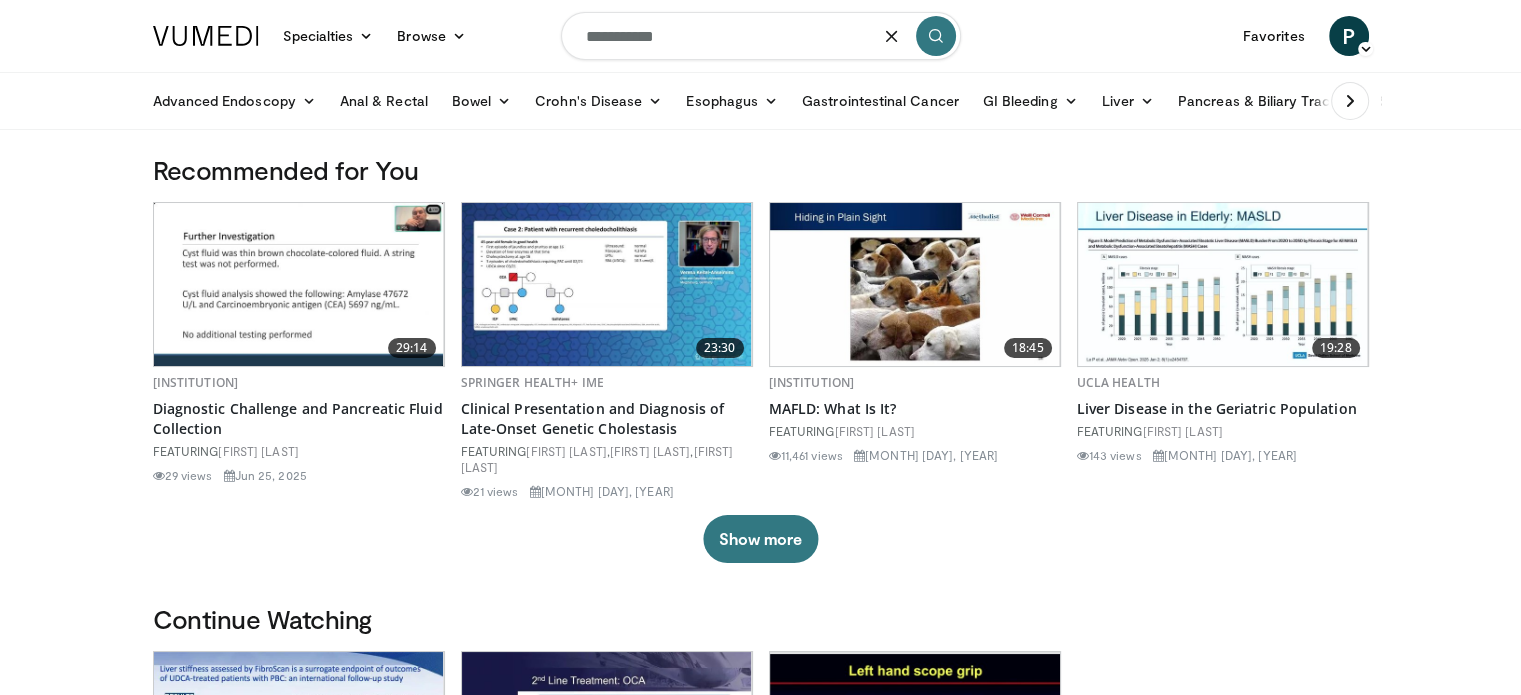 type on "**********" 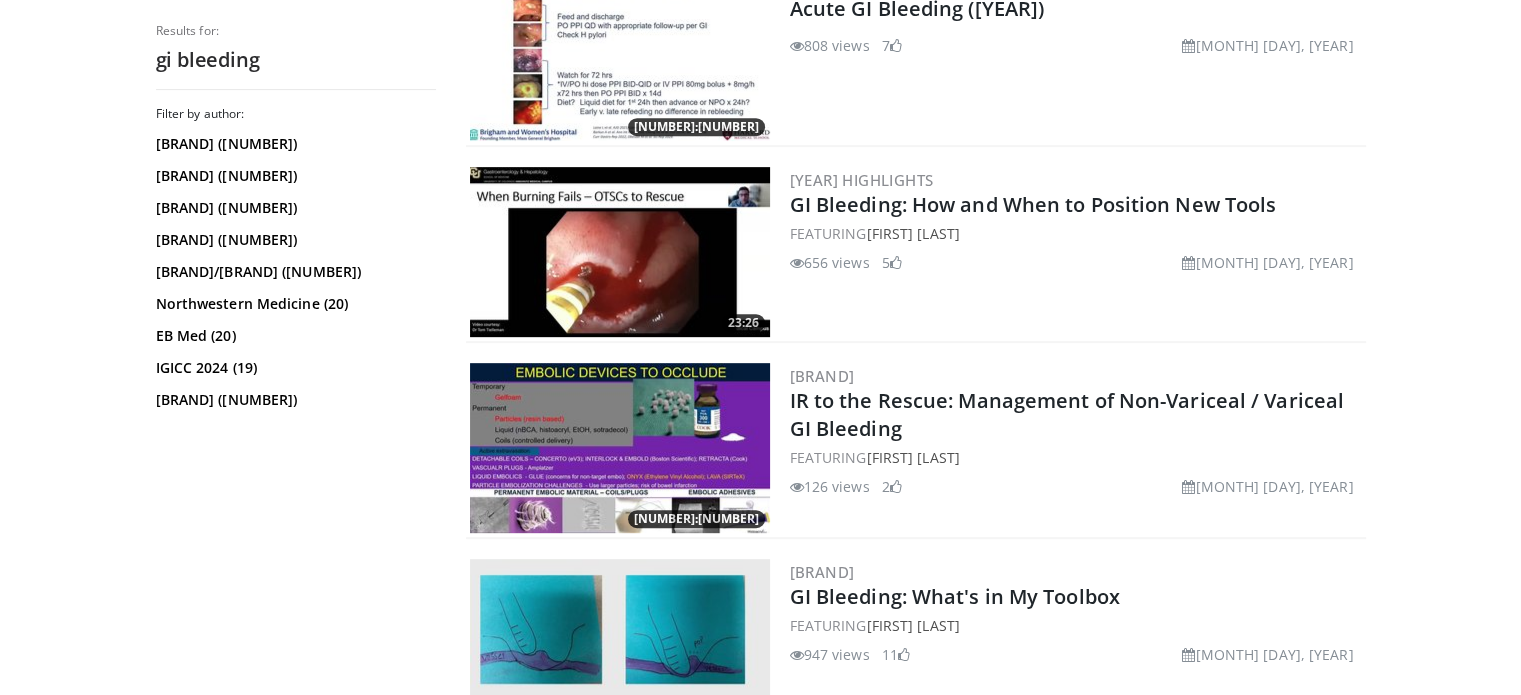 scroll, scrollTop: 0, scrollLeft: 0, axis: both 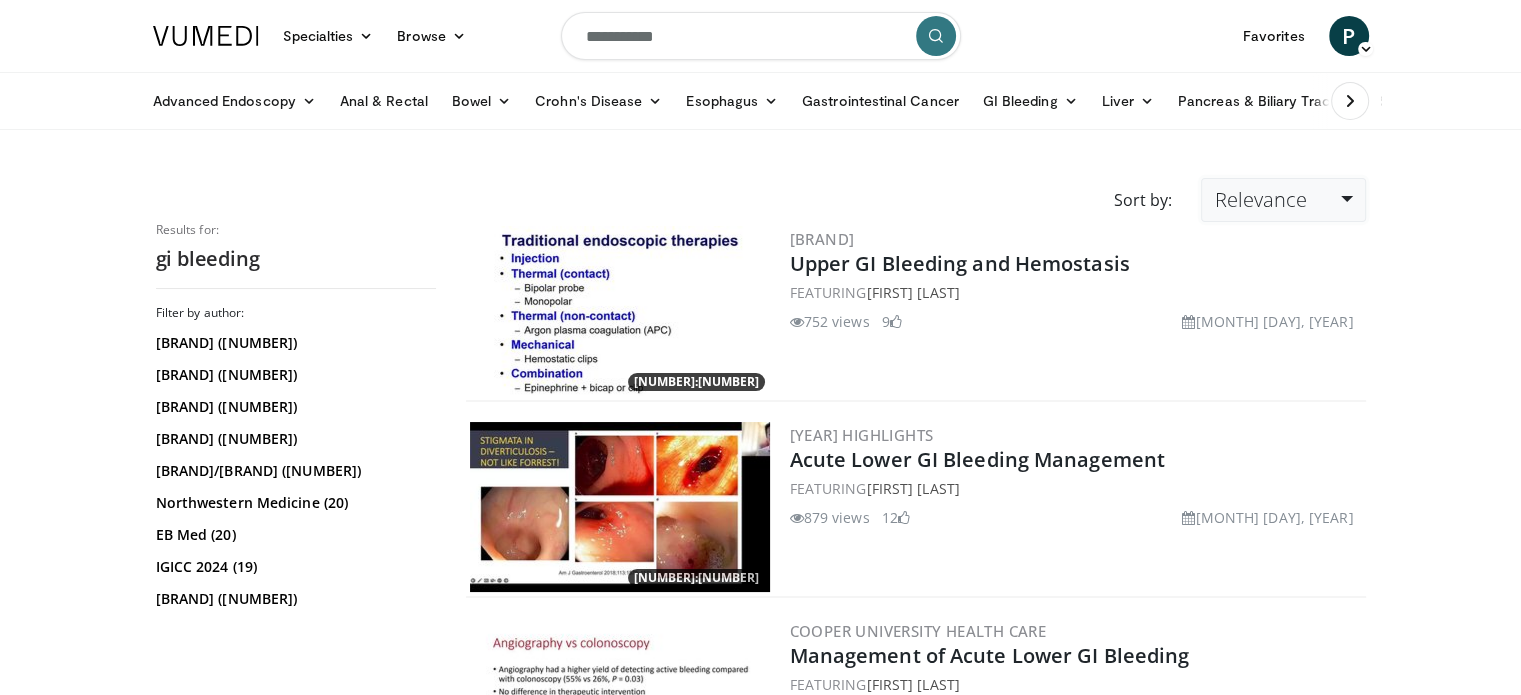 click on "Relevance" at bounding box center [1283, 200] 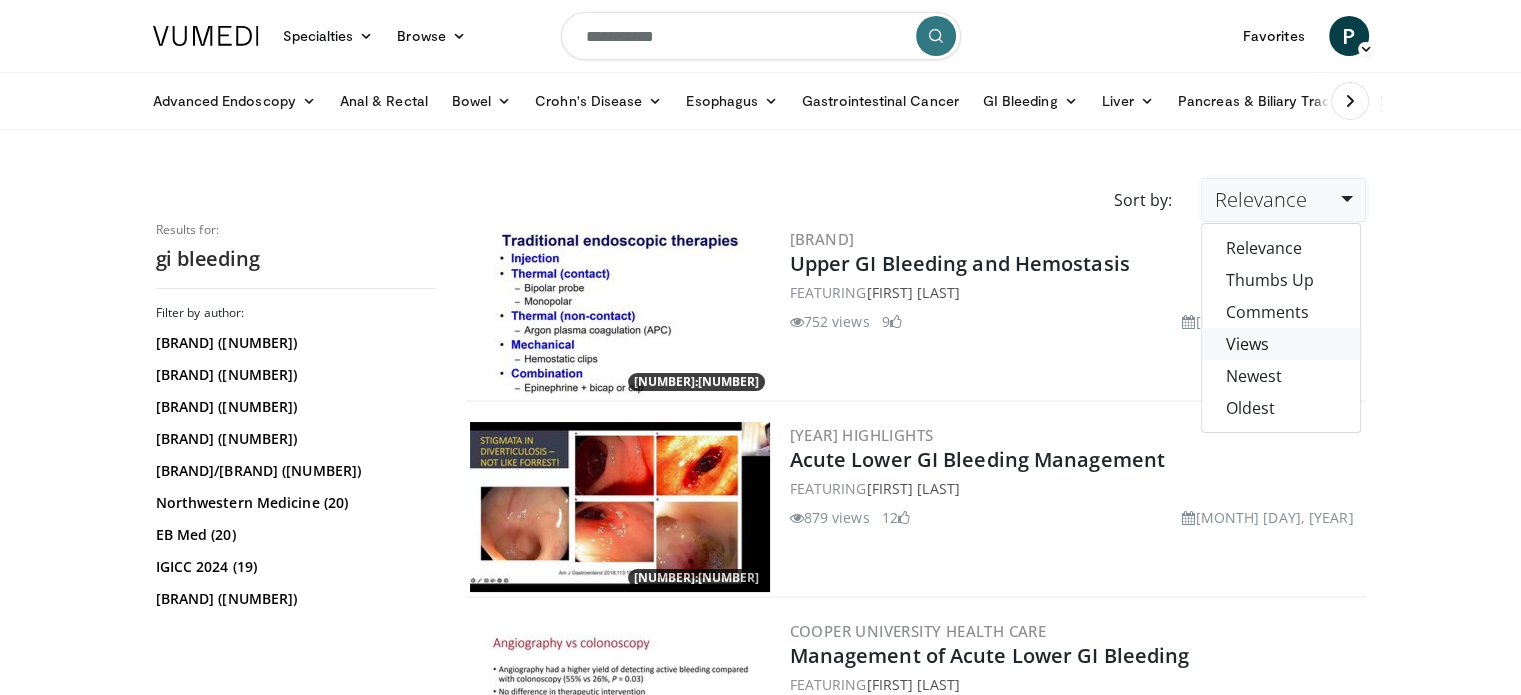 click on "Views" at bounding box center [1281, 344] 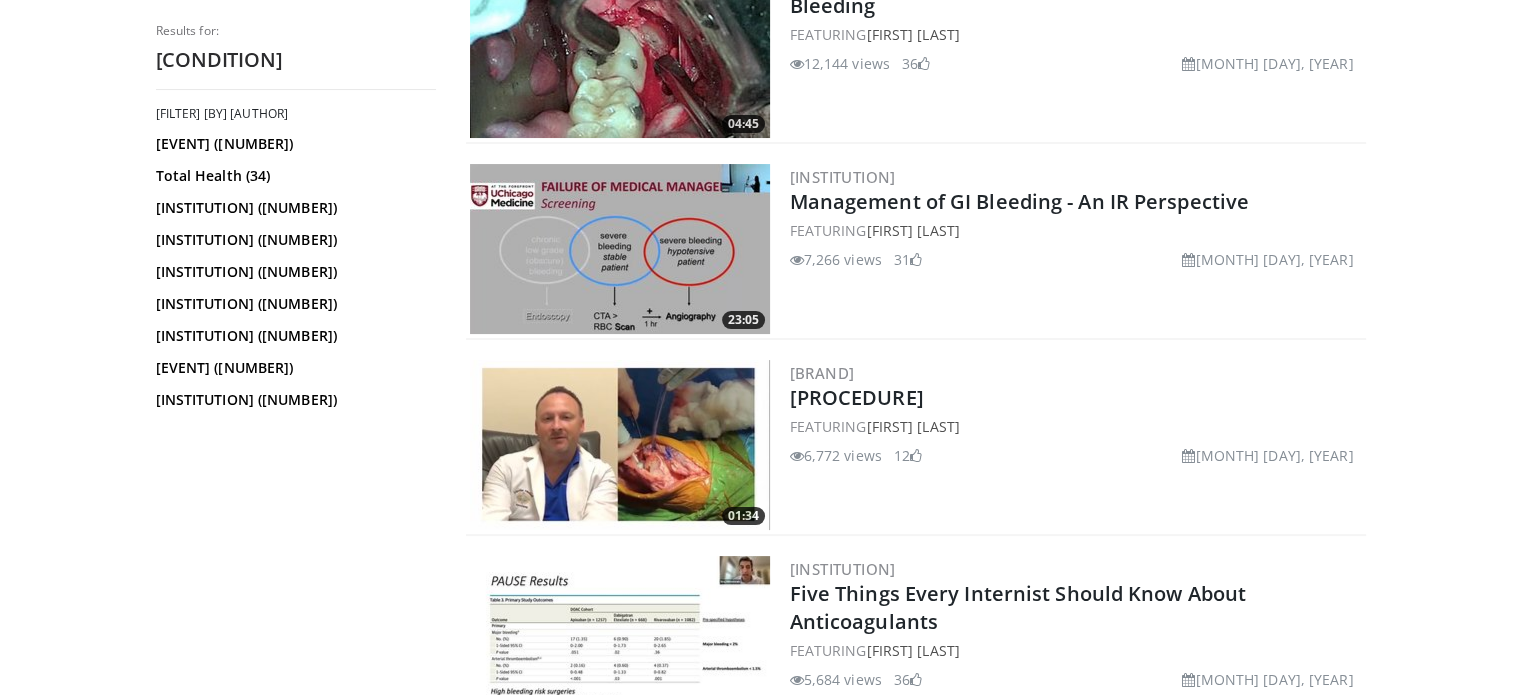 scroll, scrollTop: 0, scrollLeft: 0, axis: both 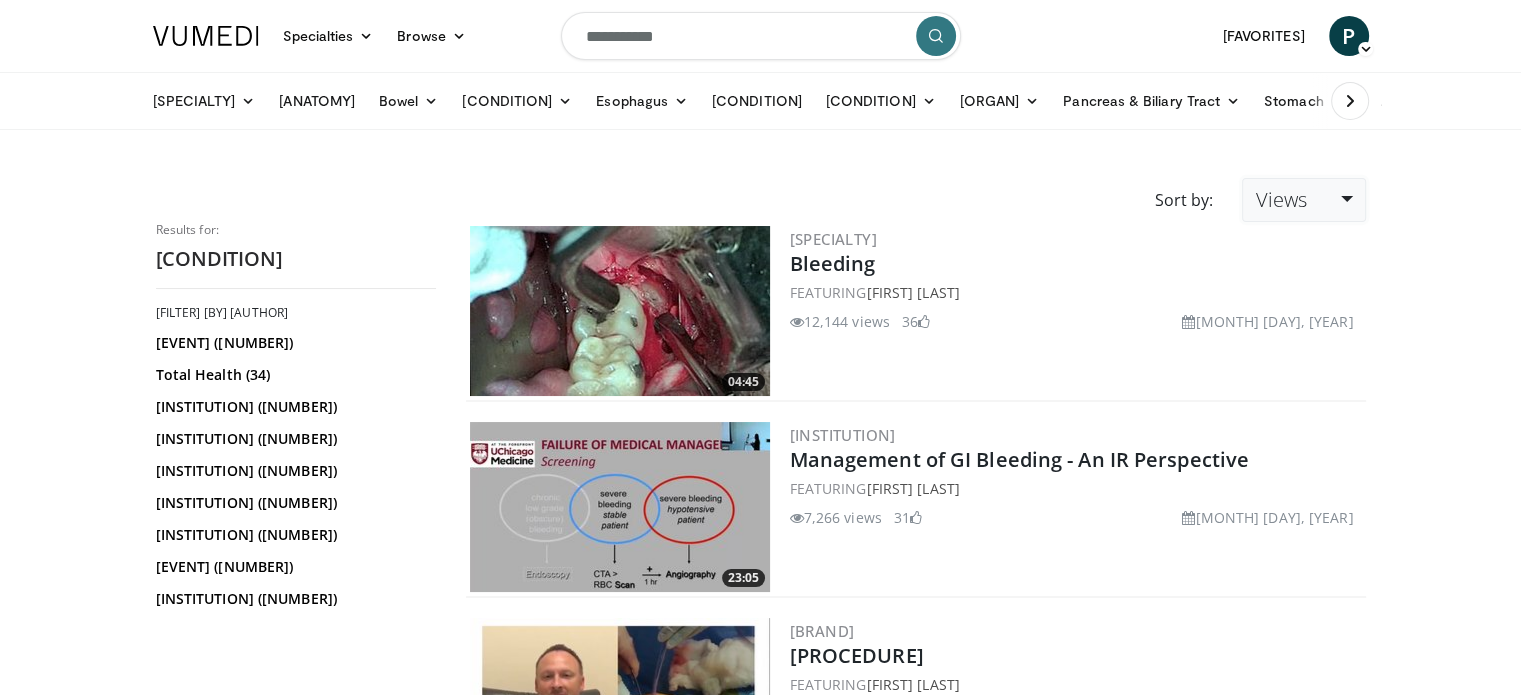 click on "Views" at bounding box center (1303, 200) 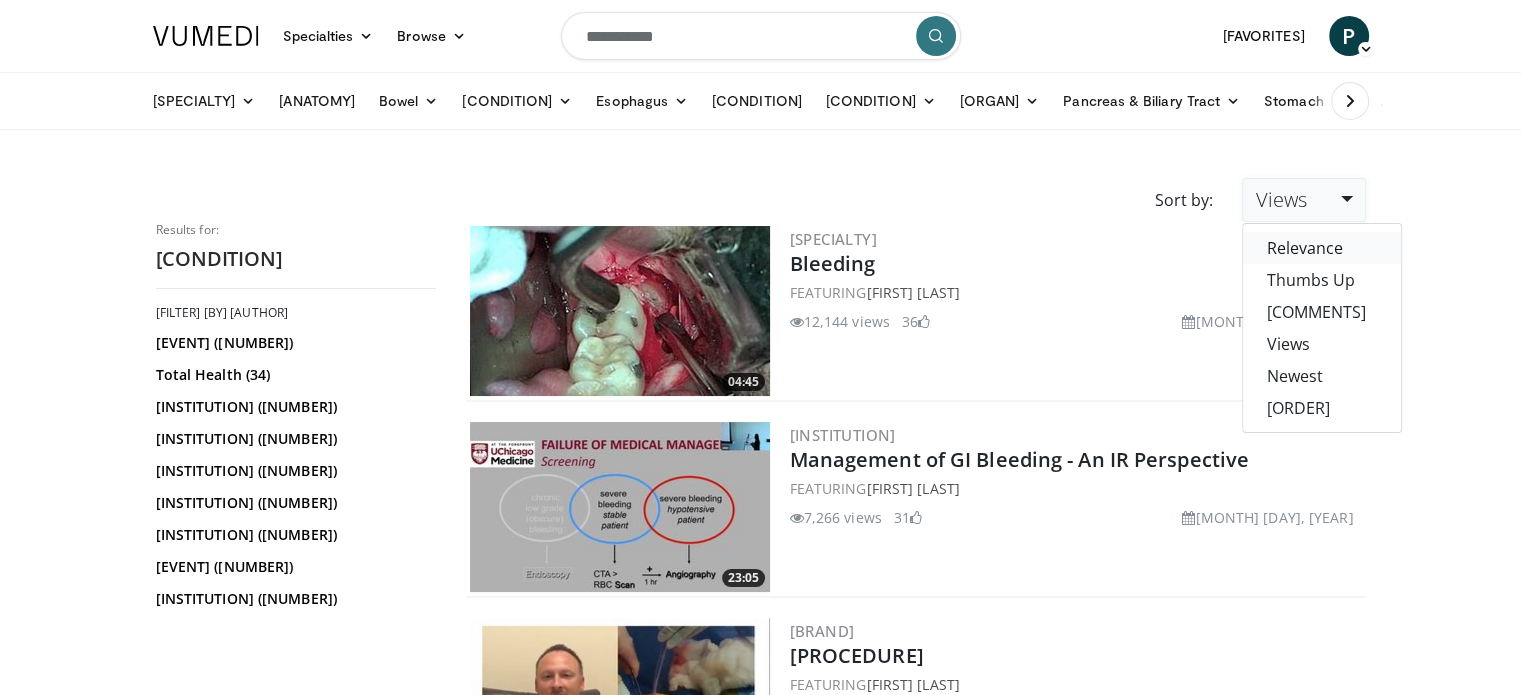 click on "Relevance" at bounding box center [1322, 248] 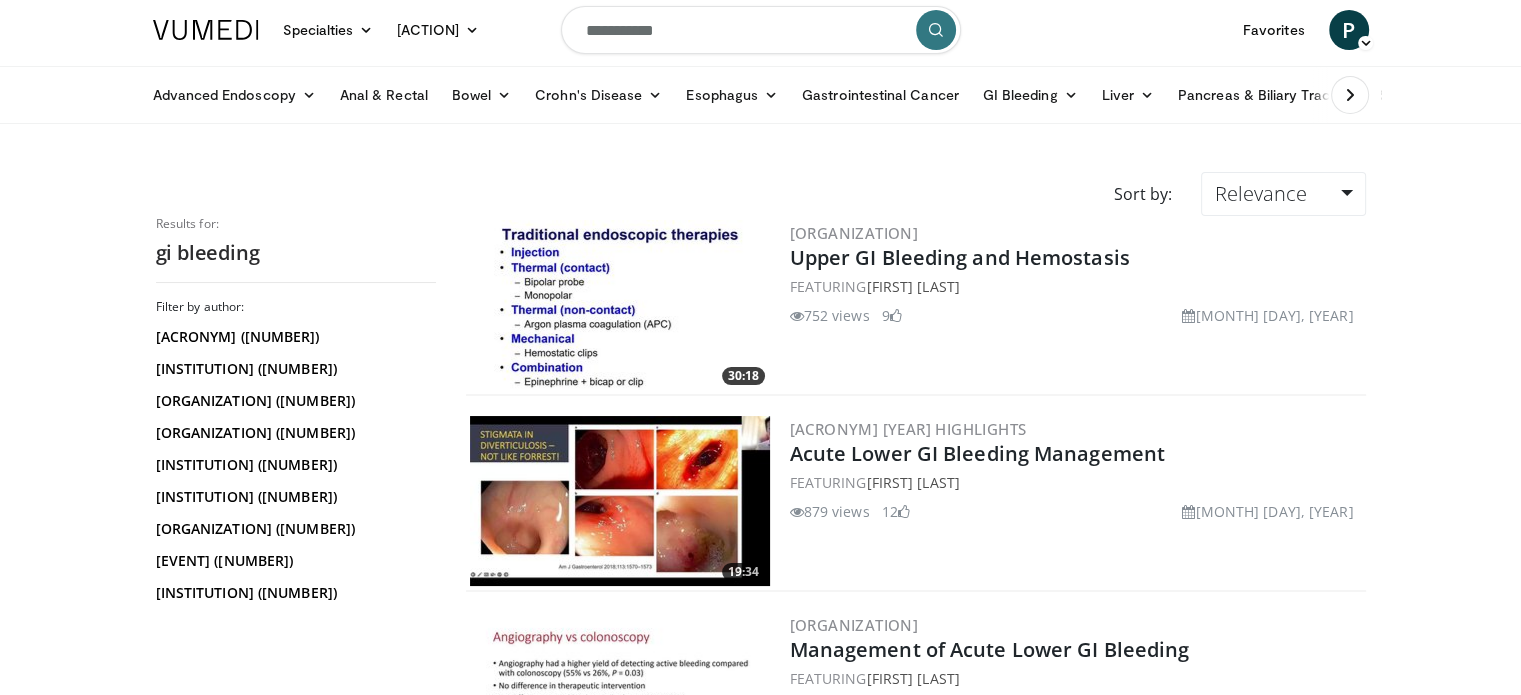 scroll, scrollTop: 0, scrollLeft: 0, axis: both 